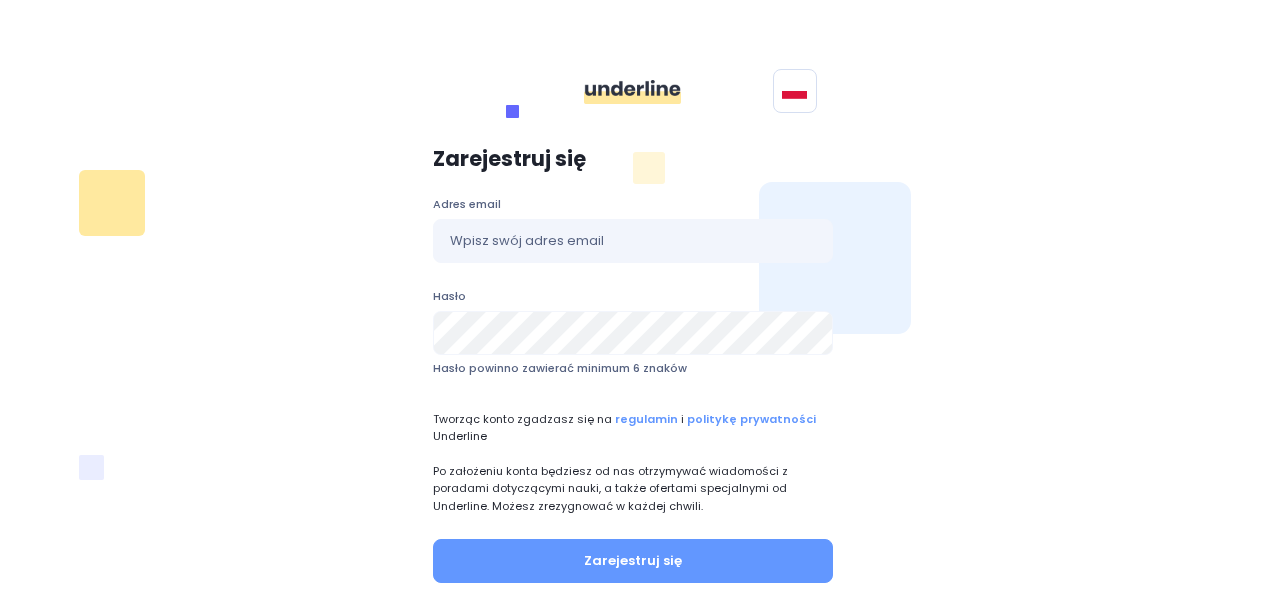 scroll, scrollTop: 0, scrollLeft: 0, axis: both 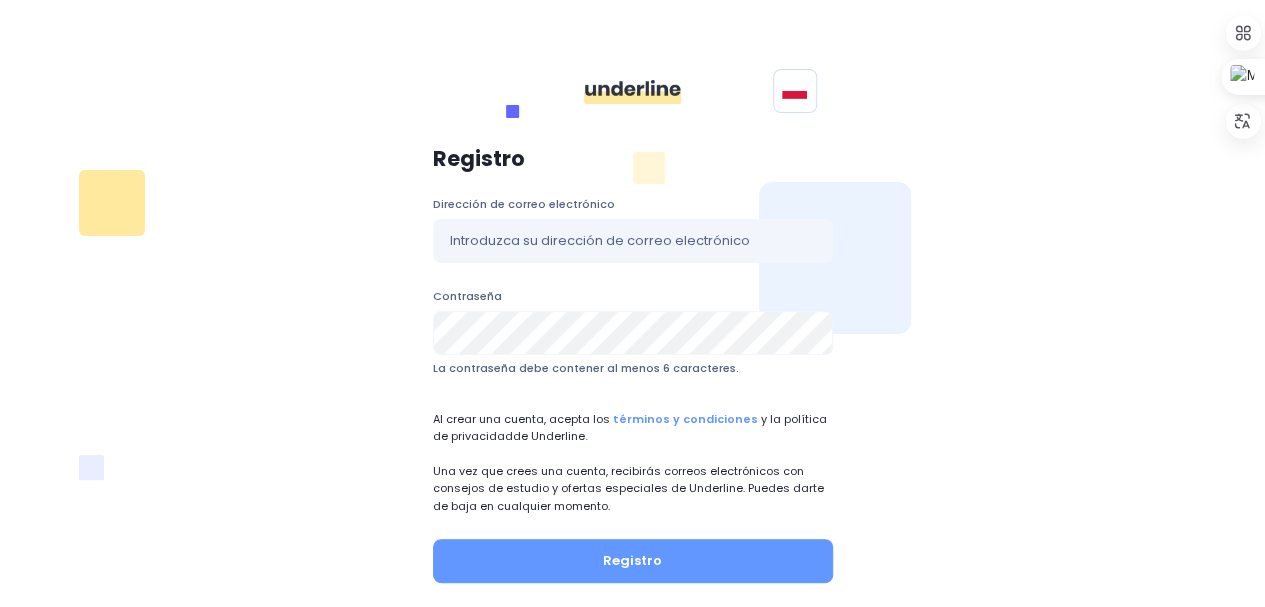 click on "Registro Dirección de correo electrónico Contraseña La contraseña debe contener al menos 6 caracteres. Al crear una cuenta, acepta los    términos y condiciones    y la política de privacidad  de Underline  .     Una vez que crees una cuenta, recibirás correos electrónicos con consejos de estudio y ofertas especiales de Underline. Puedes darte de baja en cualquier momento. Registro ¿Ya tienes una cuenta?   Acceso" at bounding box center (633, 423) 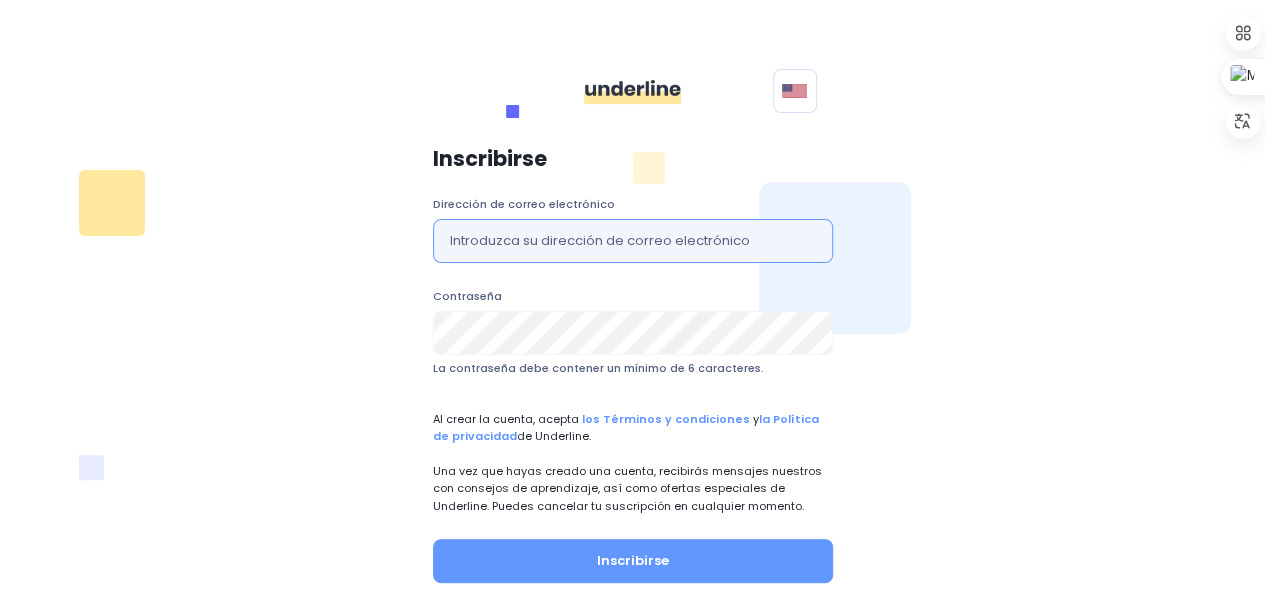 click at bounding box center (633, 241) 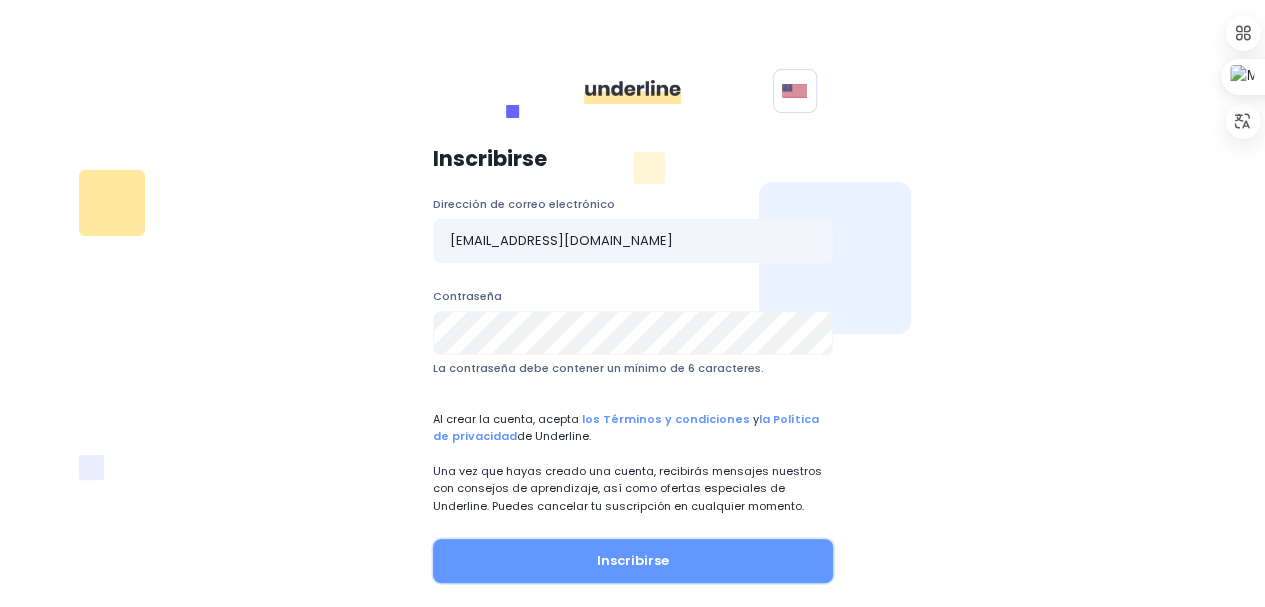 click on "Inscribirse" at bounding box center [633, 561] 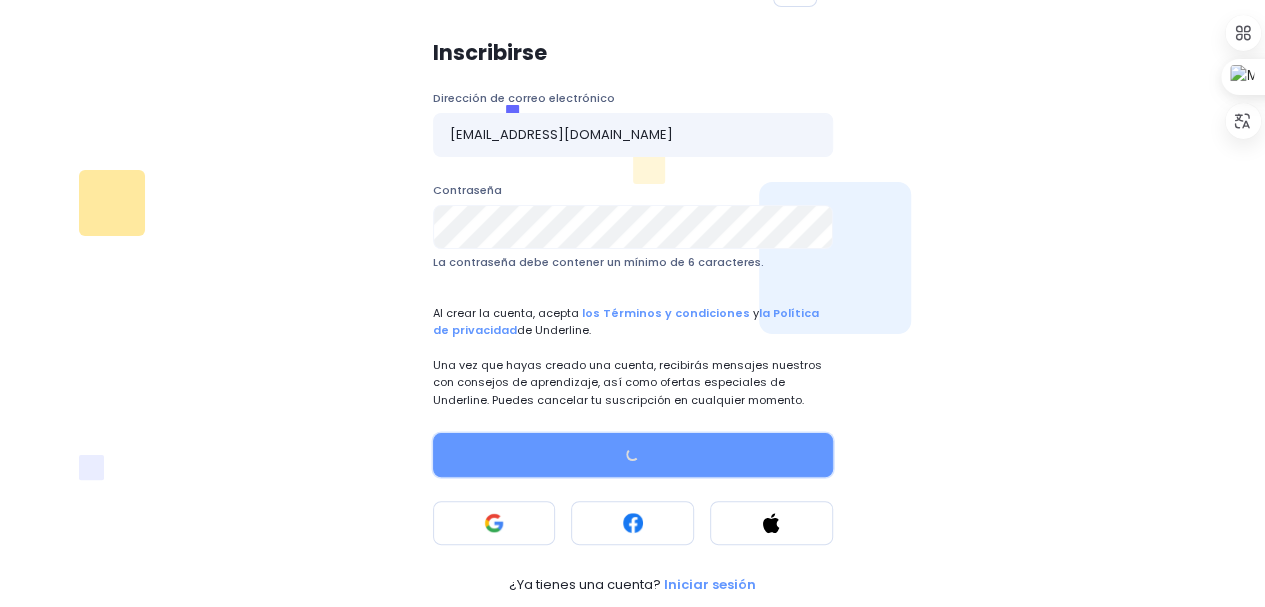 scroll, scrollTop: 112, scrollLeft: 0, axis: vertical 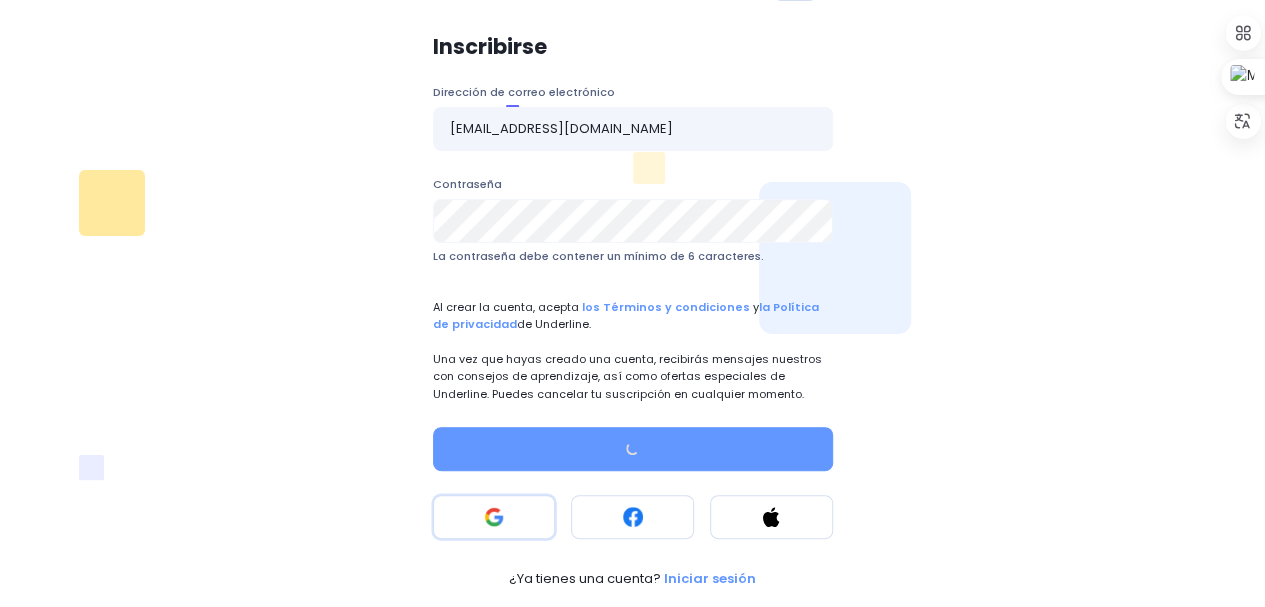 click at bounding box center [494, 517] 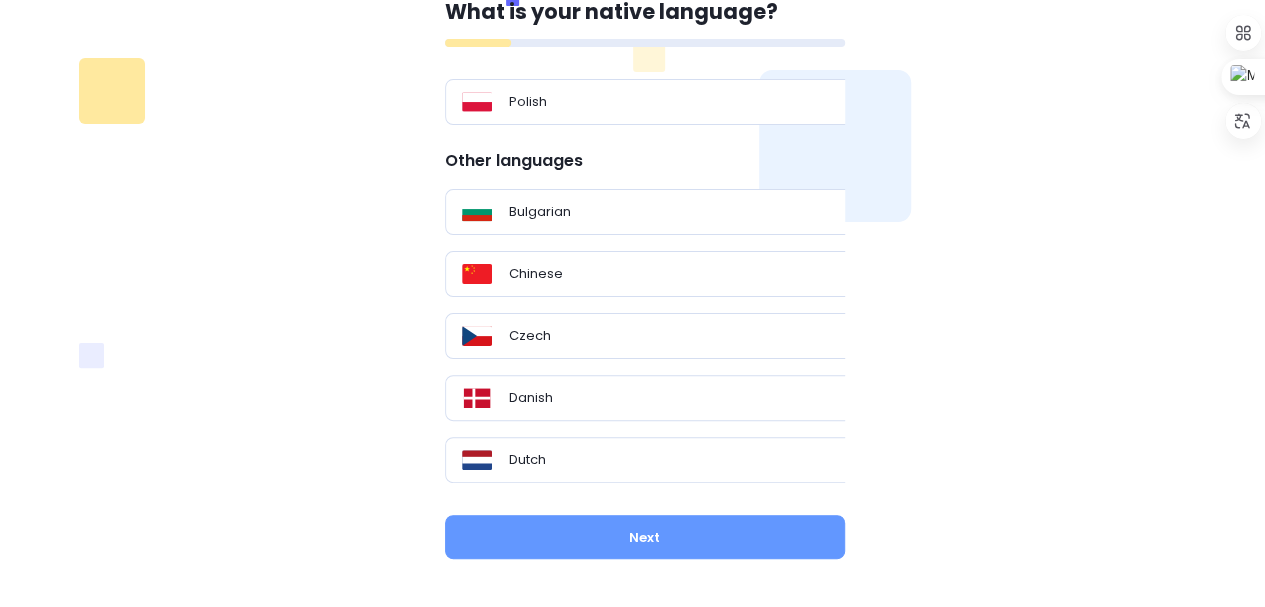 scroll, scrollTop: 0, scrollLeft: 0, axis: both 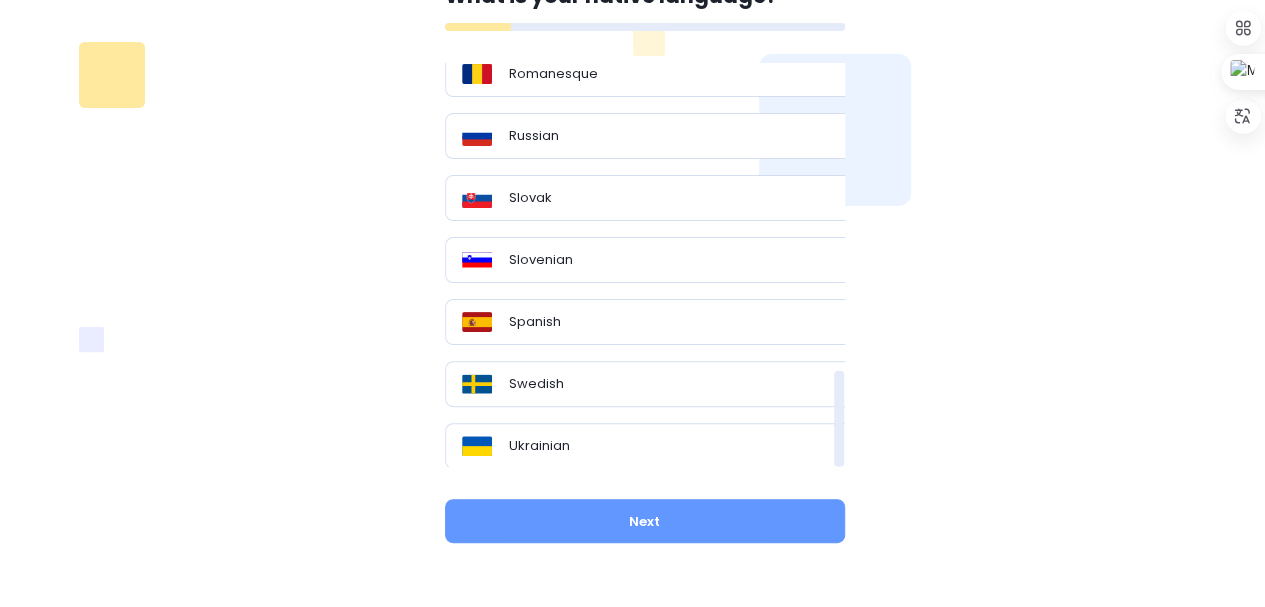 drag, startPoint x: 840, startPoint y: 318, endPoint x: 870, endPoint y: 401, distance: 88.25531 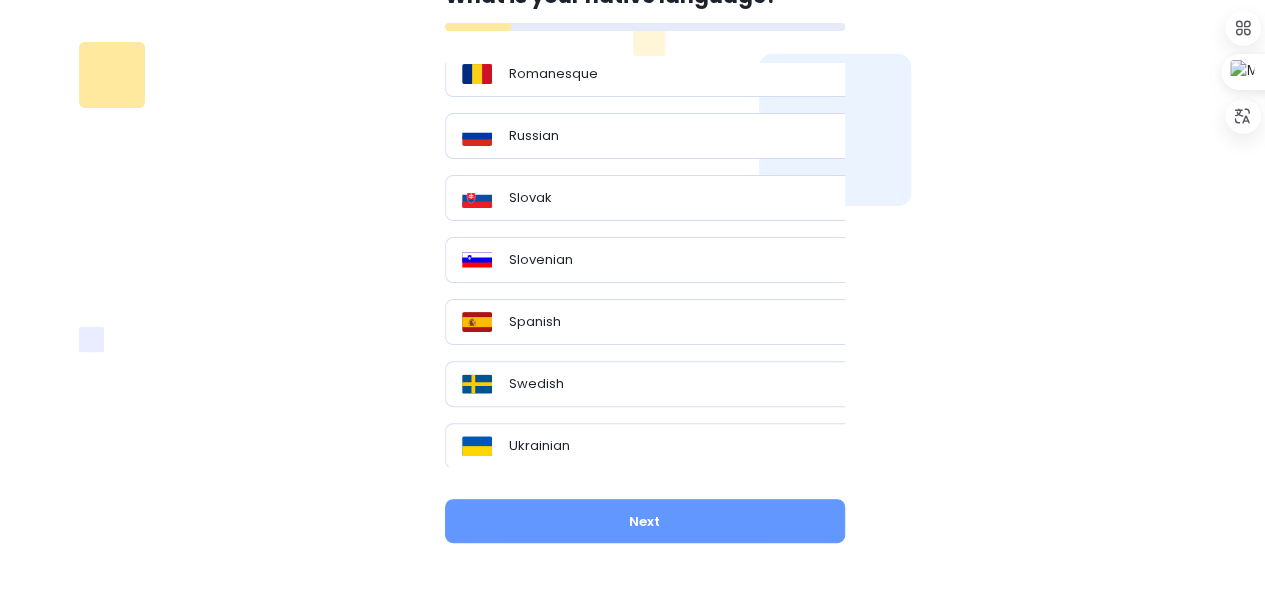 drag, startPoint x: 732, startPoint y: 303, endPoint x: 701, endPoint y: 339, distance: 47.507893 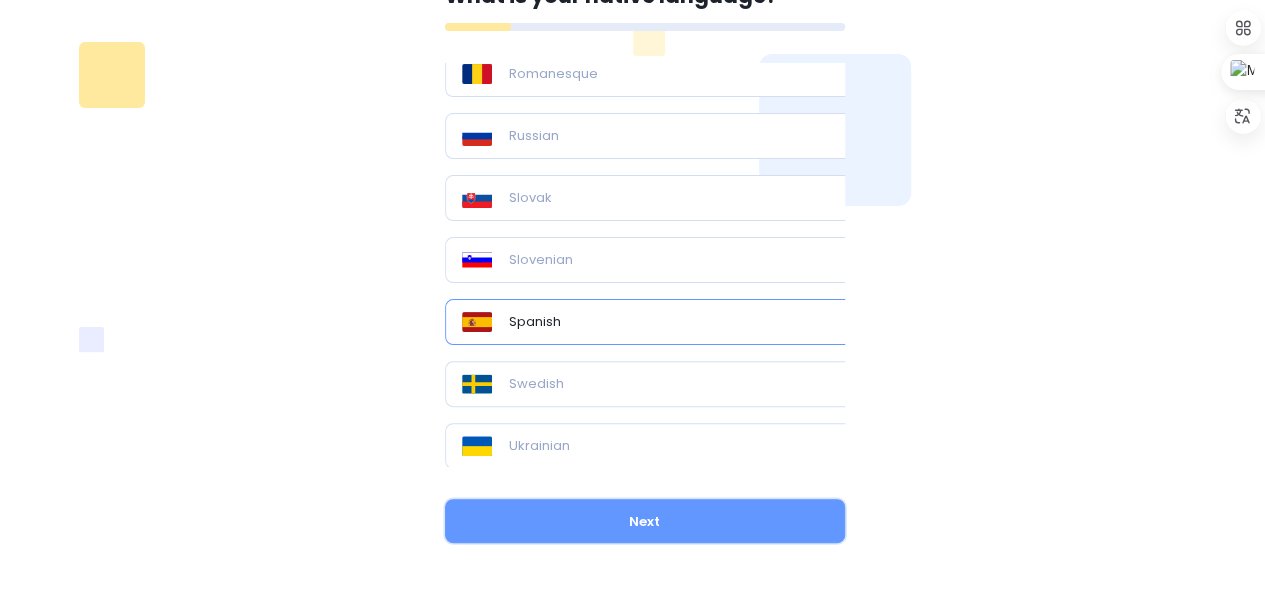 click on "Next" at bounding box center (645, 521) 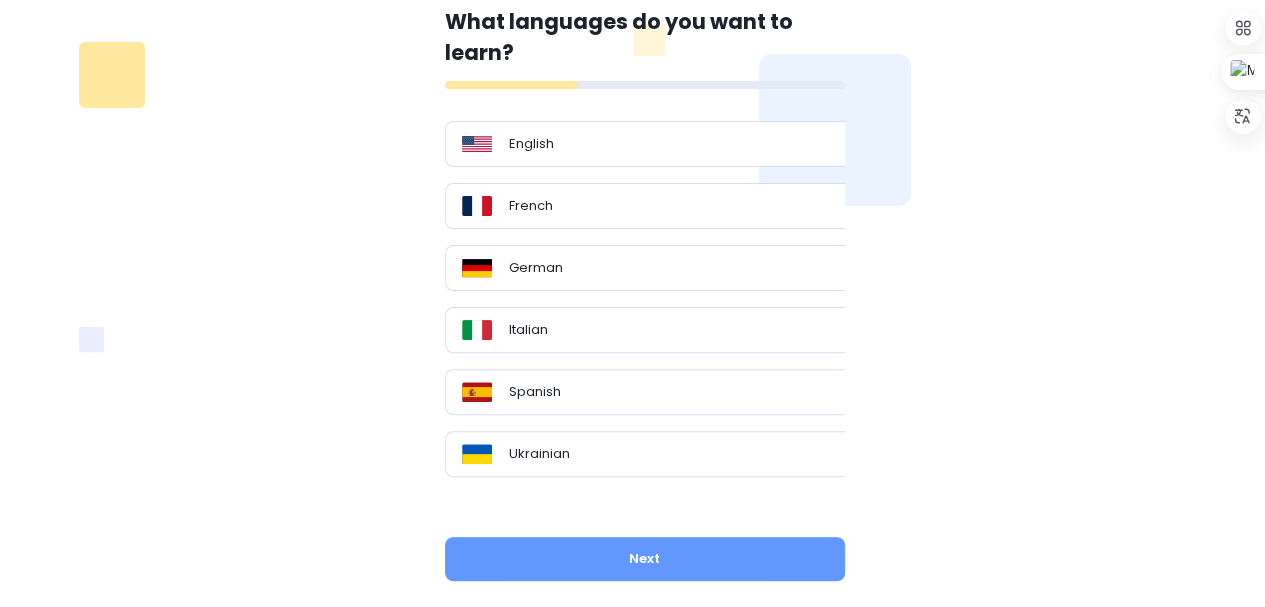 scroll, scrollTop: 124, scrollLeft: 0, axis: vertical 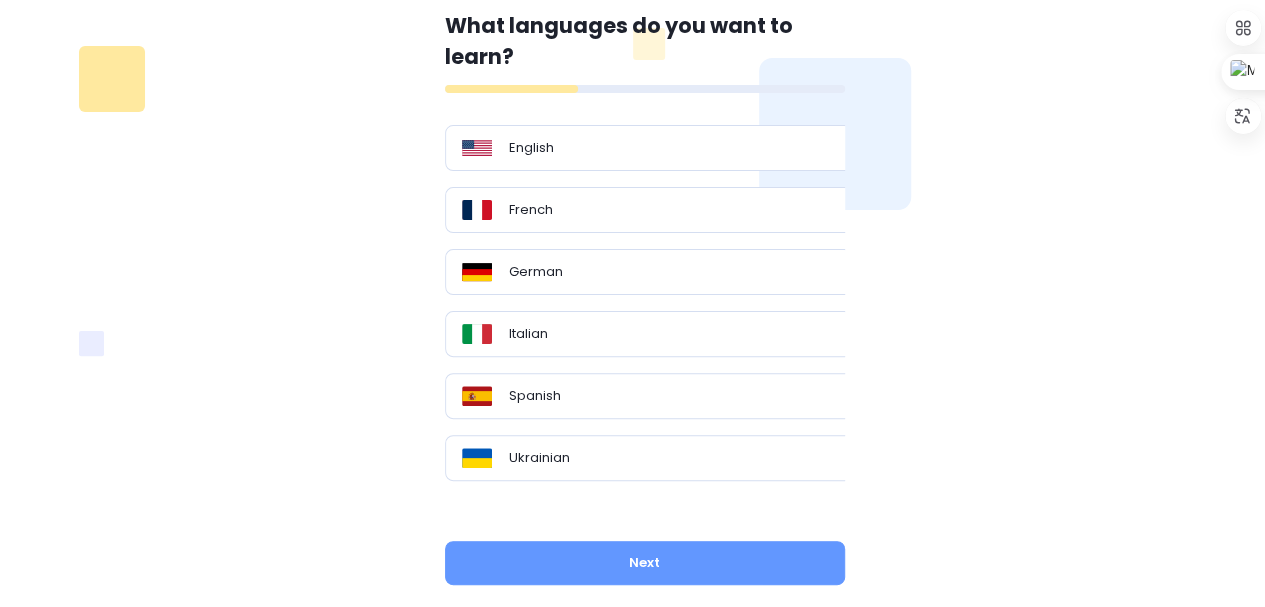 click on "English" at bounding box center (648, 148) 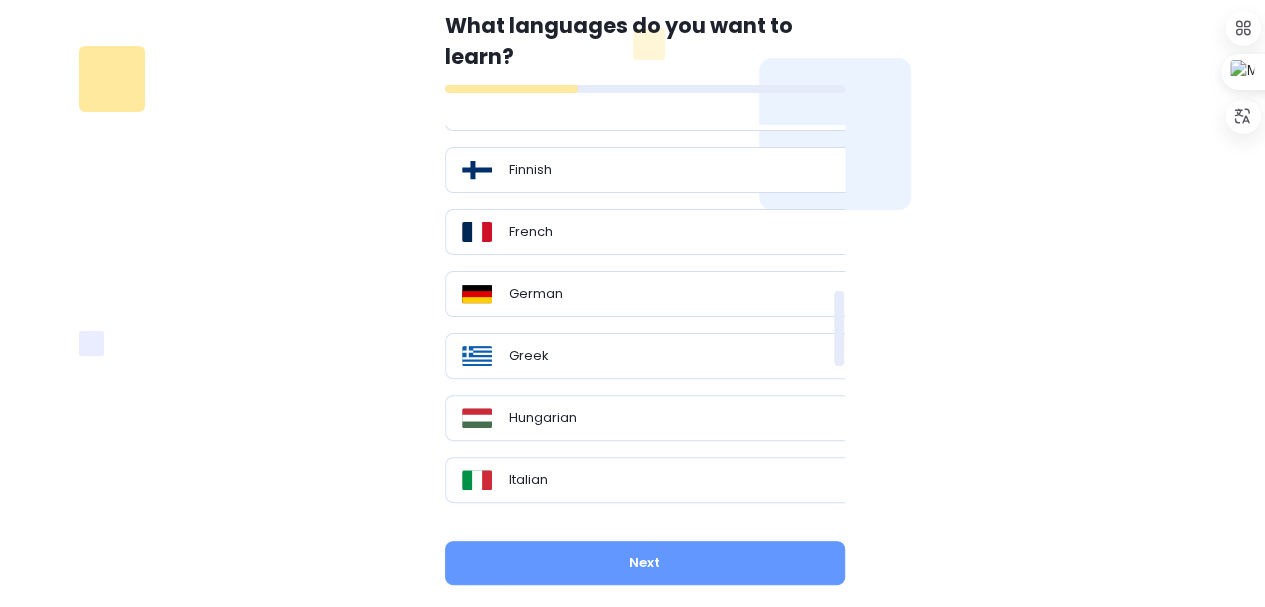 scroll, scrollTop: 842, scrollLeft: 0, axis: vertical 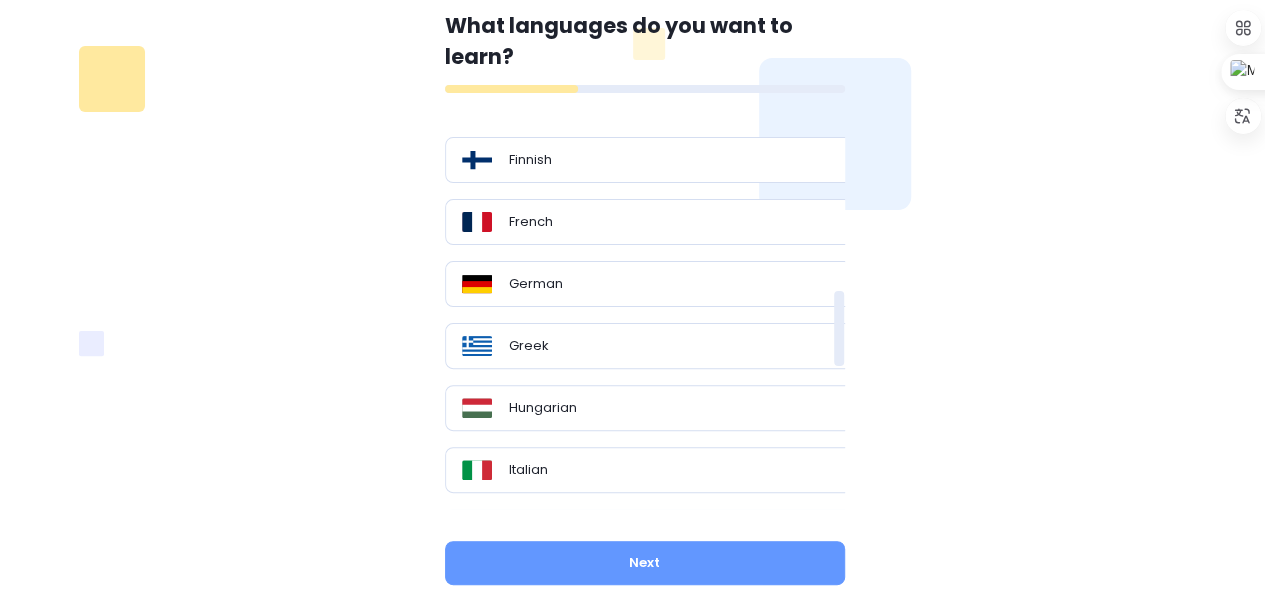 drag, startPoint x: 838, startPoint y: 201, endPoint x: 863, endPoint y: 365, distance: 165.89455 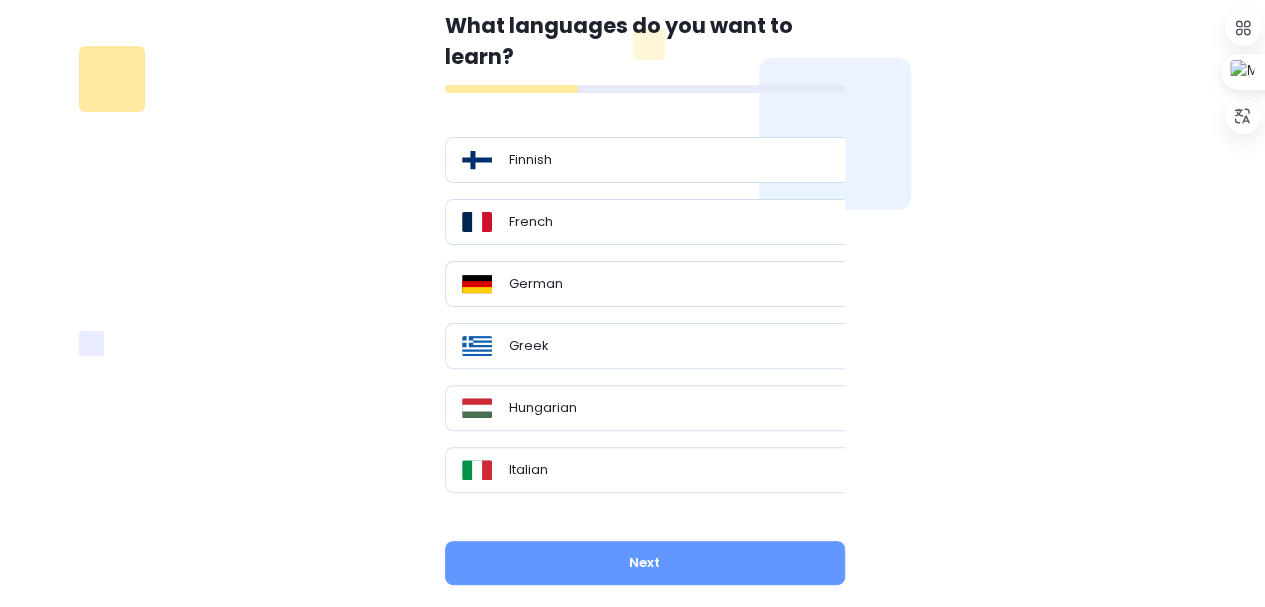 click on "French" at bounding box center (648, 222) 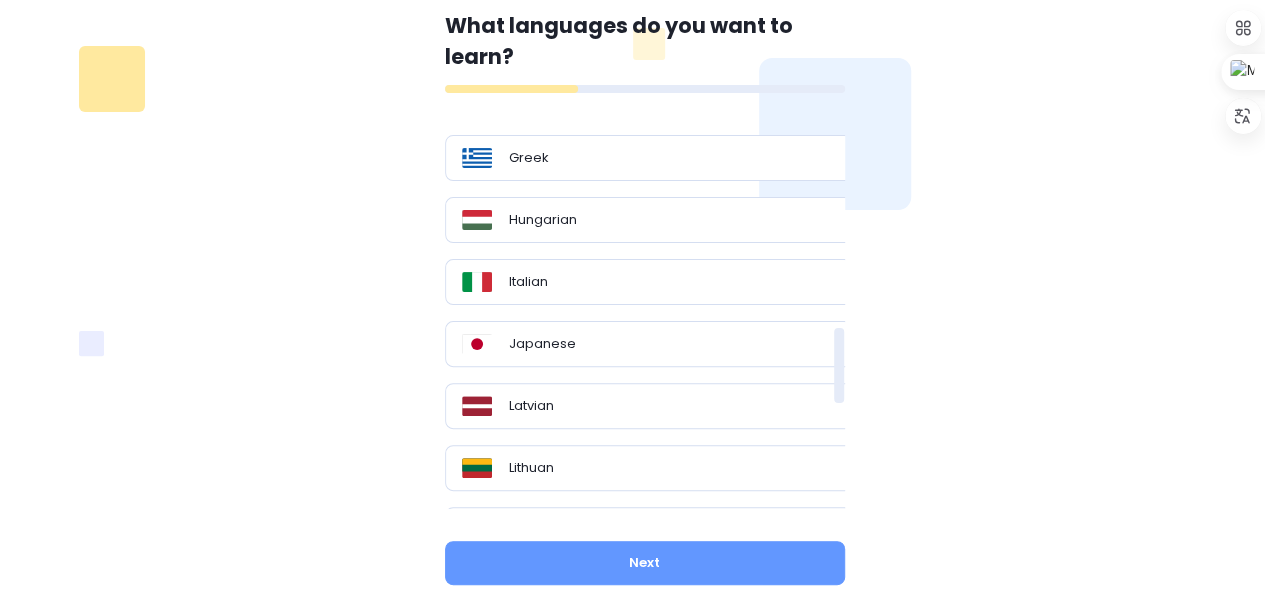 drag, startPoint x: 840, startPoint y: 326, endPoint x: 795, endPoint y: 348, distance: 50.08992 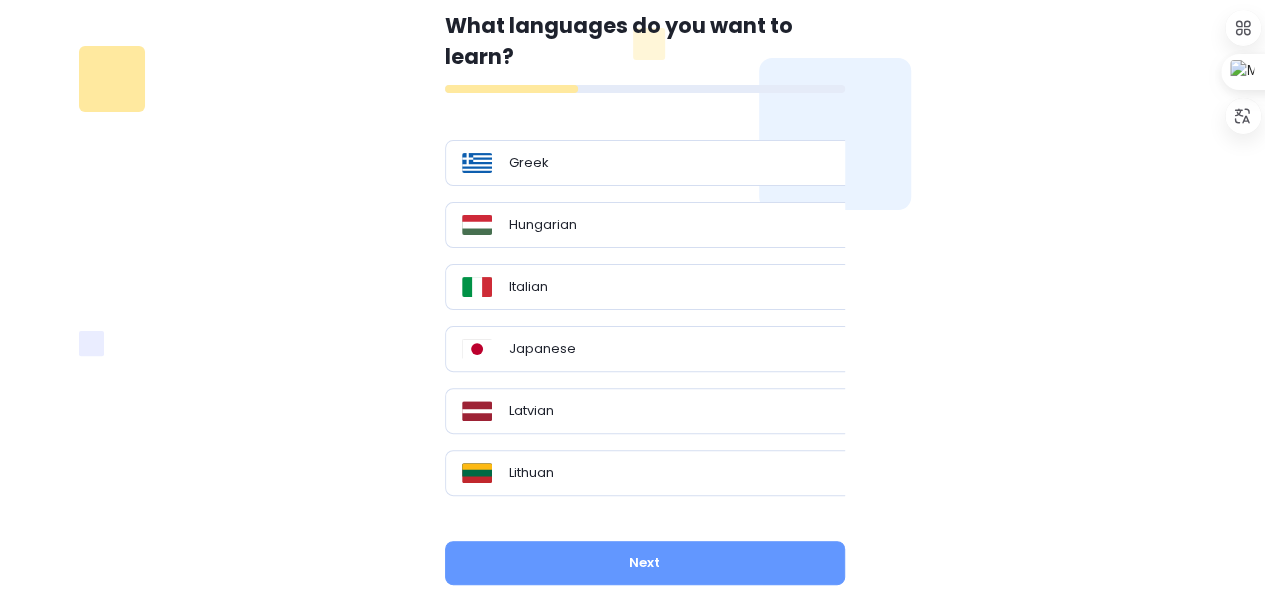 click on "Japanese" at bounding box center (648, 349) 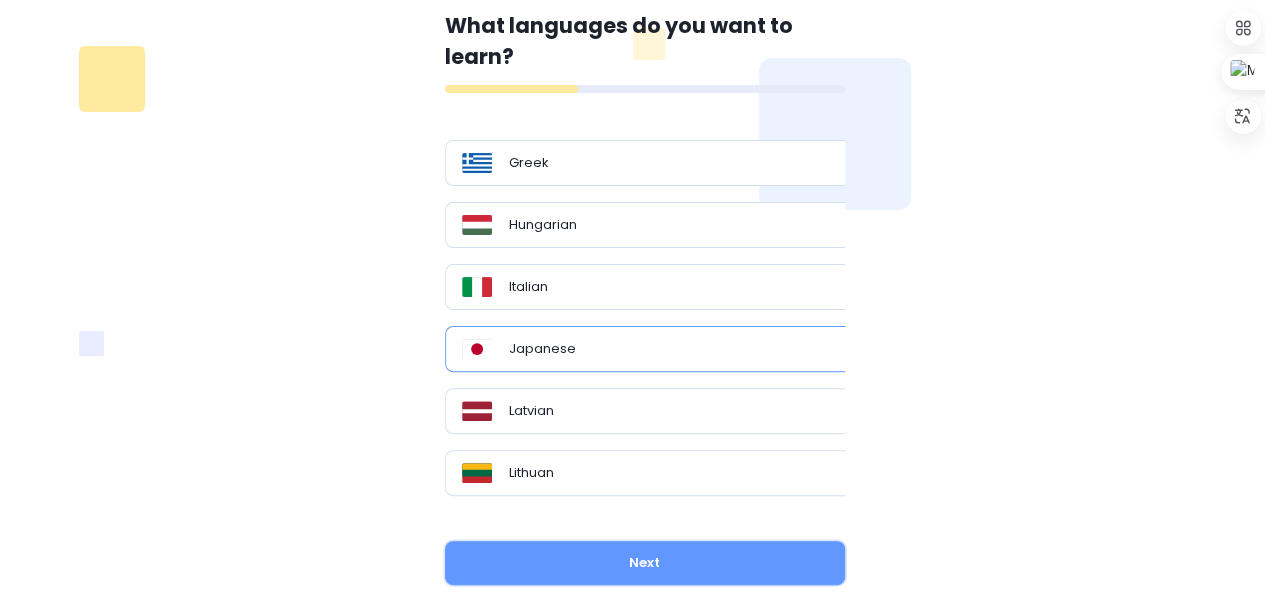click on "Next" at bounding box center [645, 563] 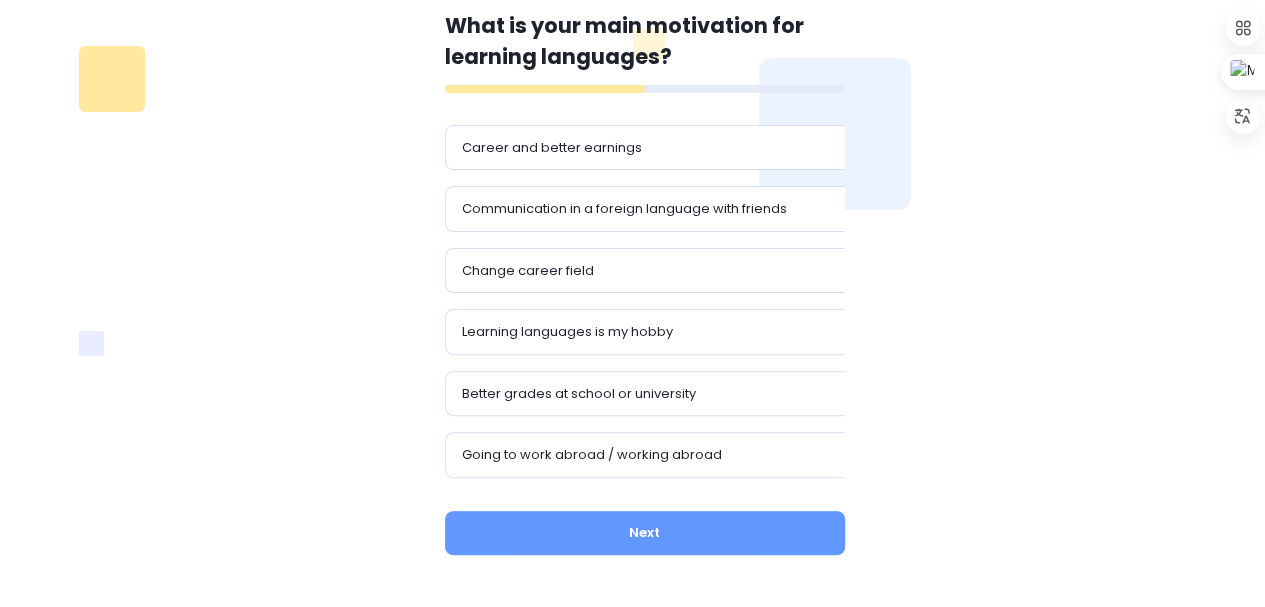 click on "Communication in a foreign language with friends" at bounding box center (648, 209) 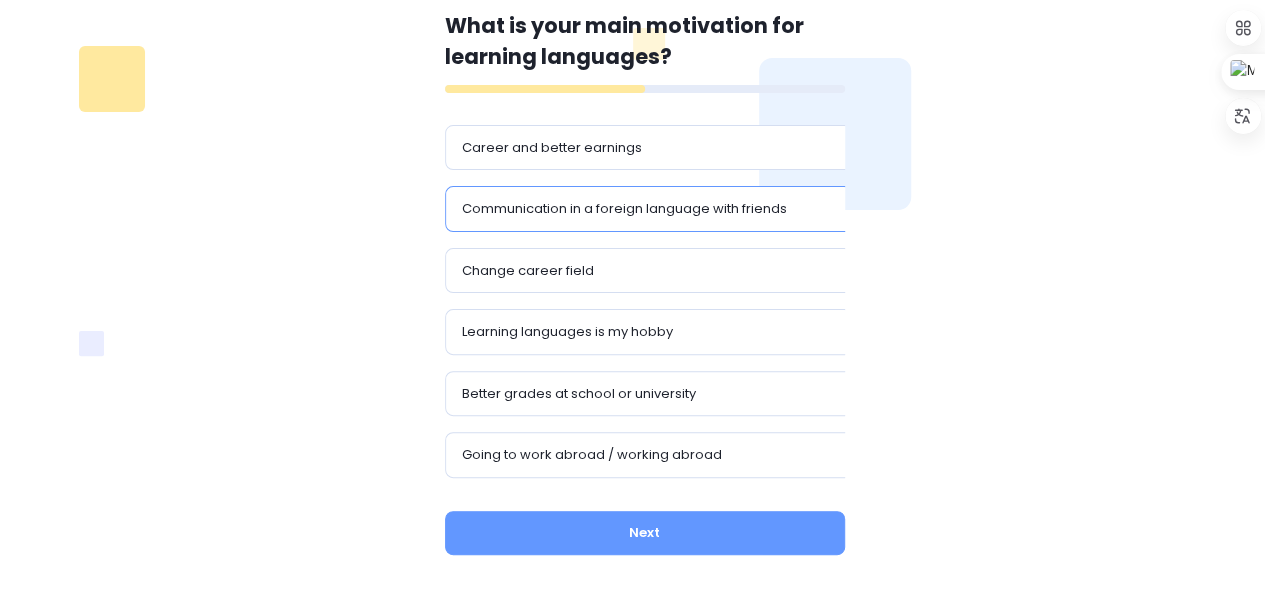 click on "Better grades at school or university" at bounding box center [579, 394] 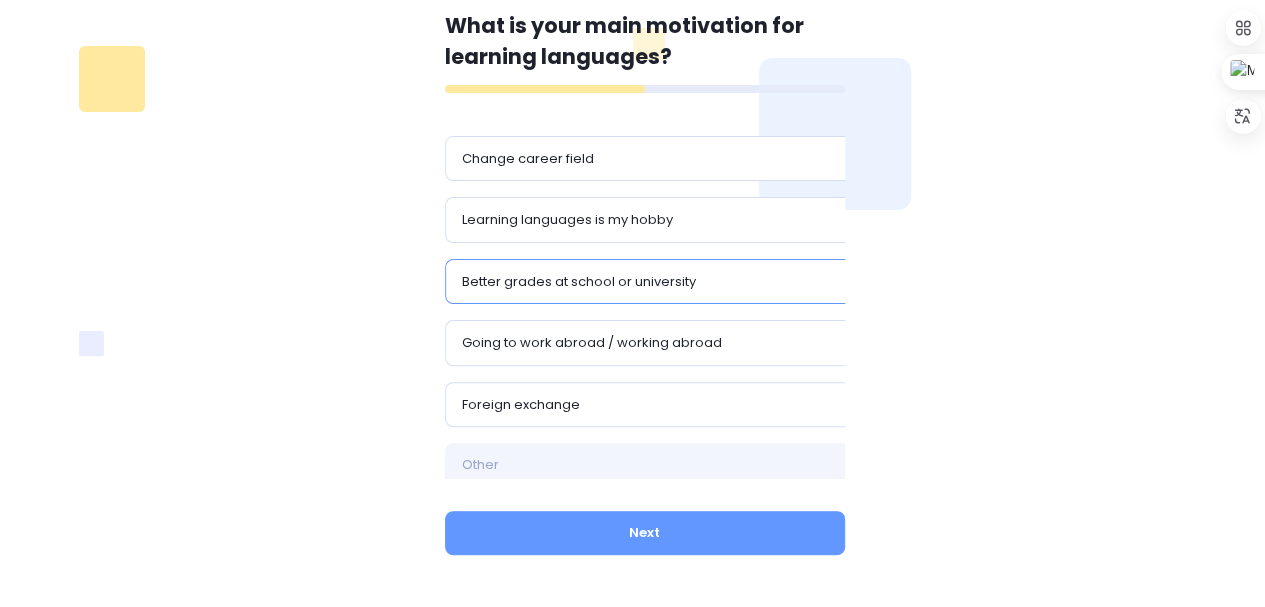 scroll, scrollTop: 116, scrollLeft: 0, axis: vertical 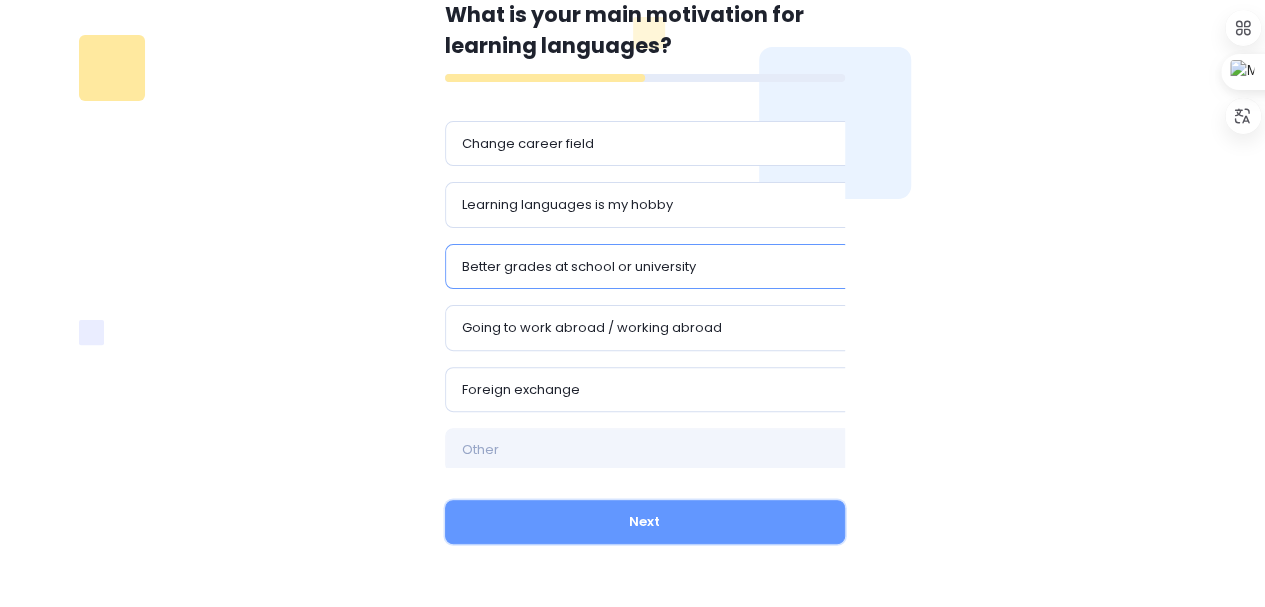 click on "Next" at bounding box center (645, 522) 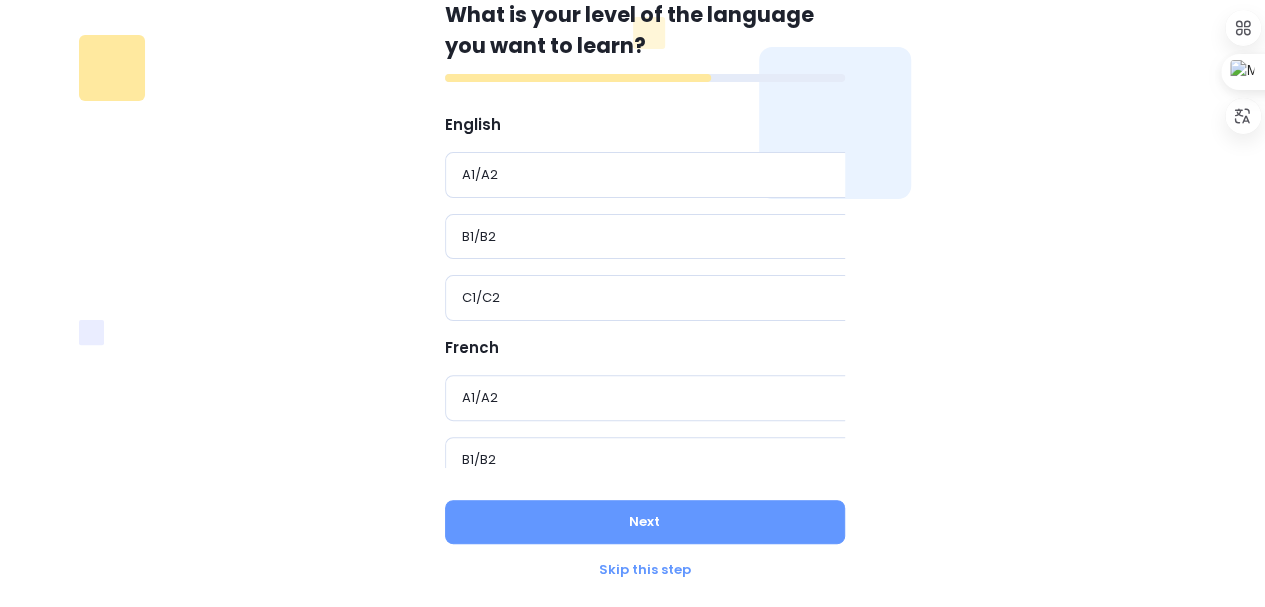 click on "A1/A2" at bounding box center [648, 175] 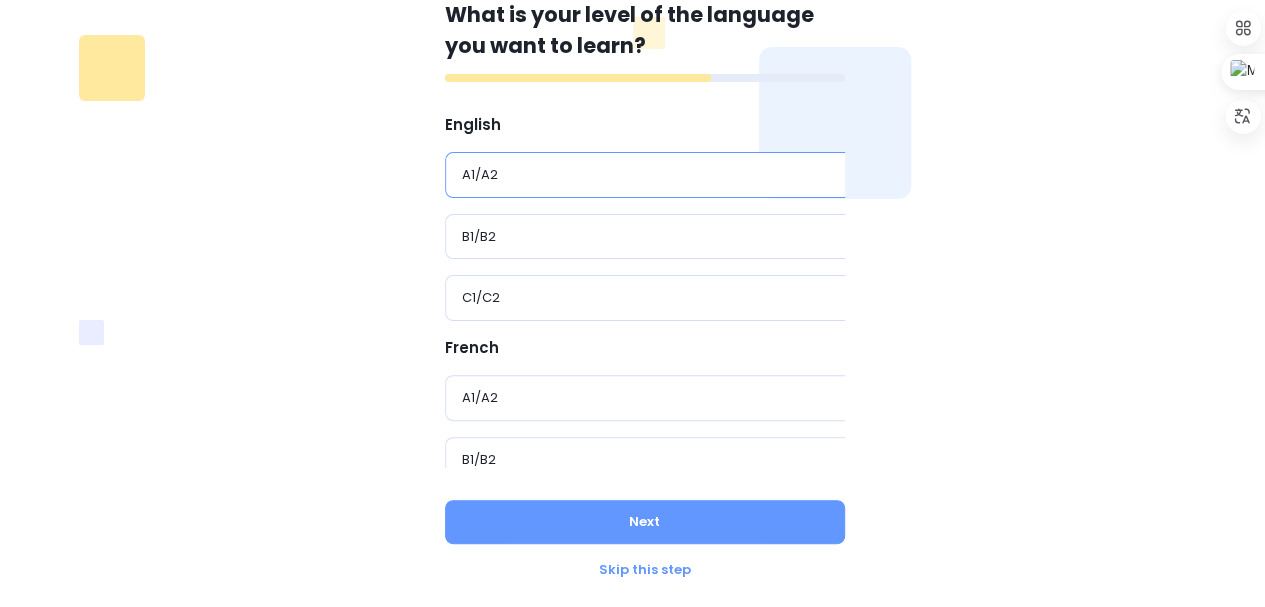 click on "A1/A2" at bounding box center [648, 398] 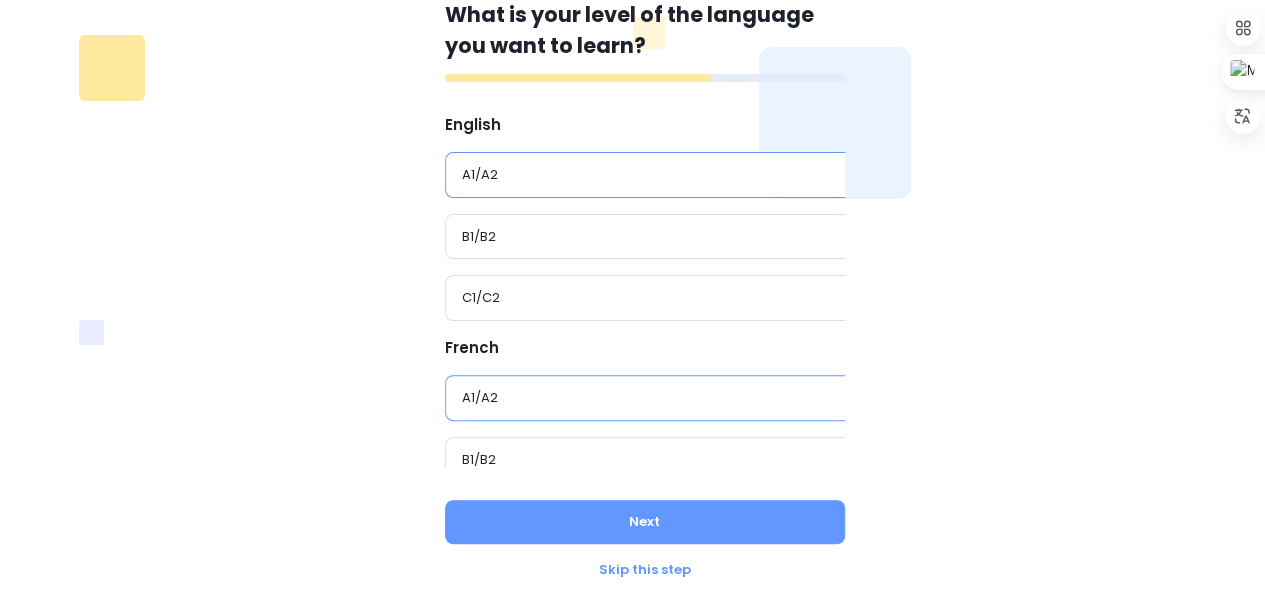 click on "B1/B2" at bounding box center (648, 237) 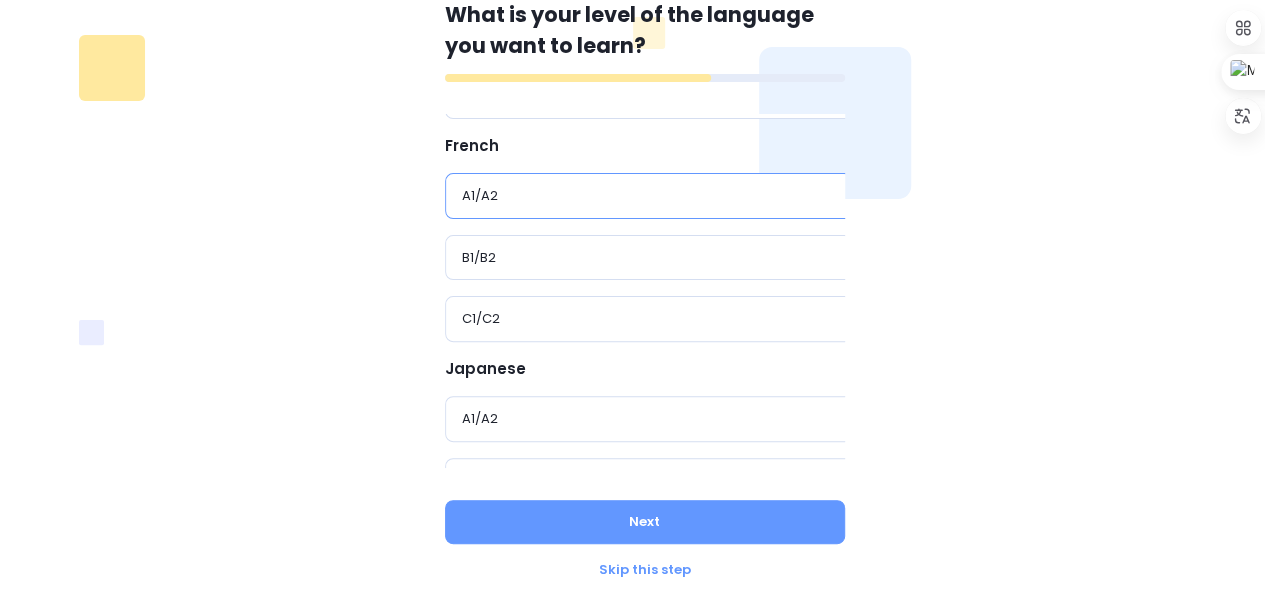 scroll, scrollTop: 223, scrollLeft: 0, axis: vertical 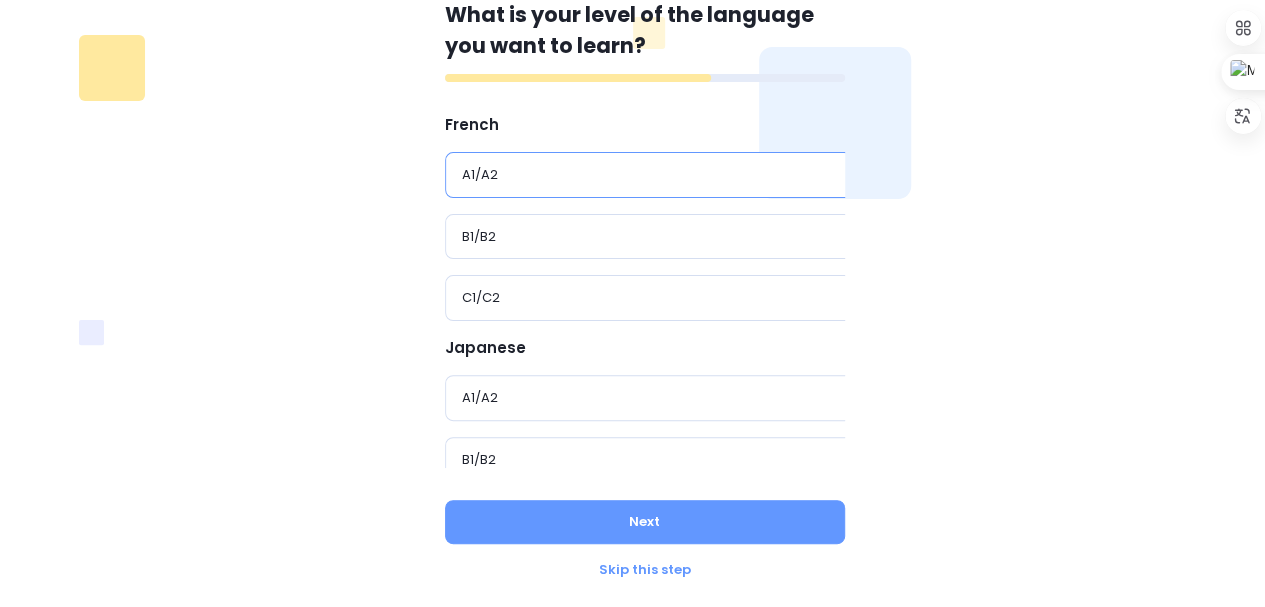 click on "A1/A2" at bounding box center (648, 398) 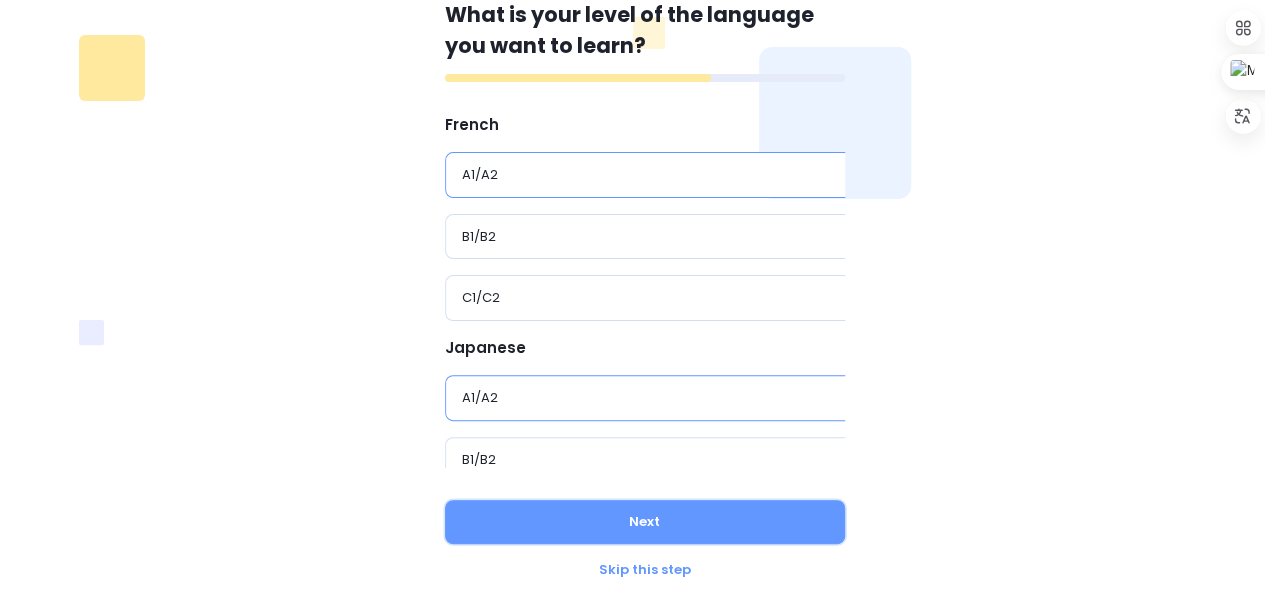 click on "Next" at bounding box center (645, 522) 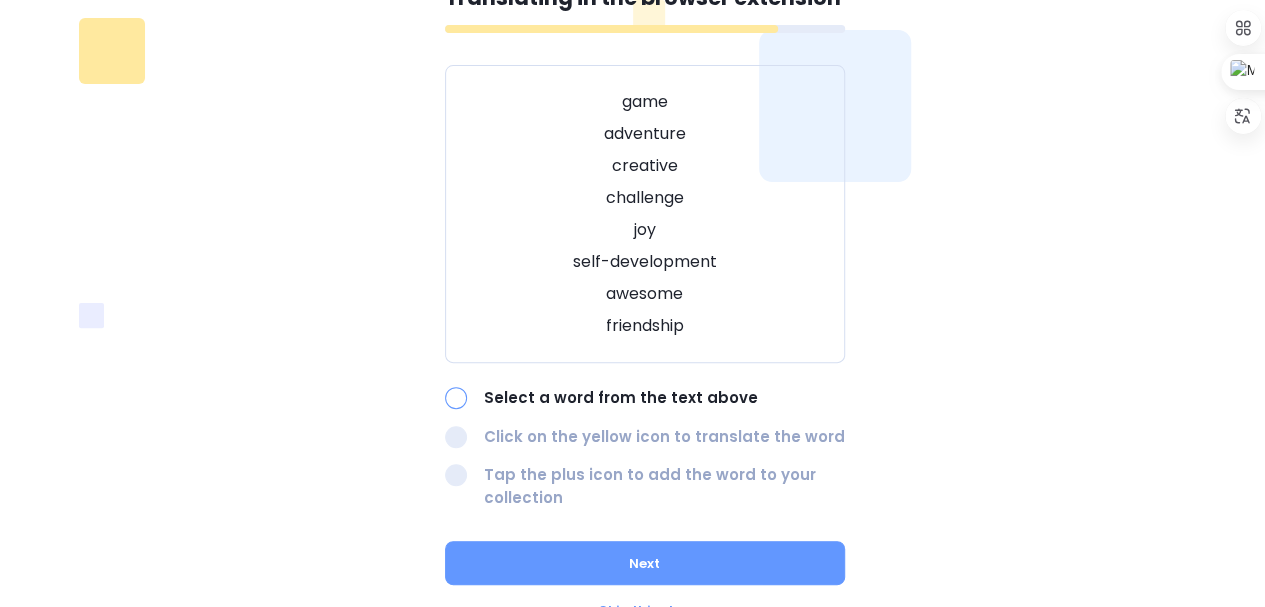 scroll, scrollTop: 152, scrollLeft: 0, axis: vertical 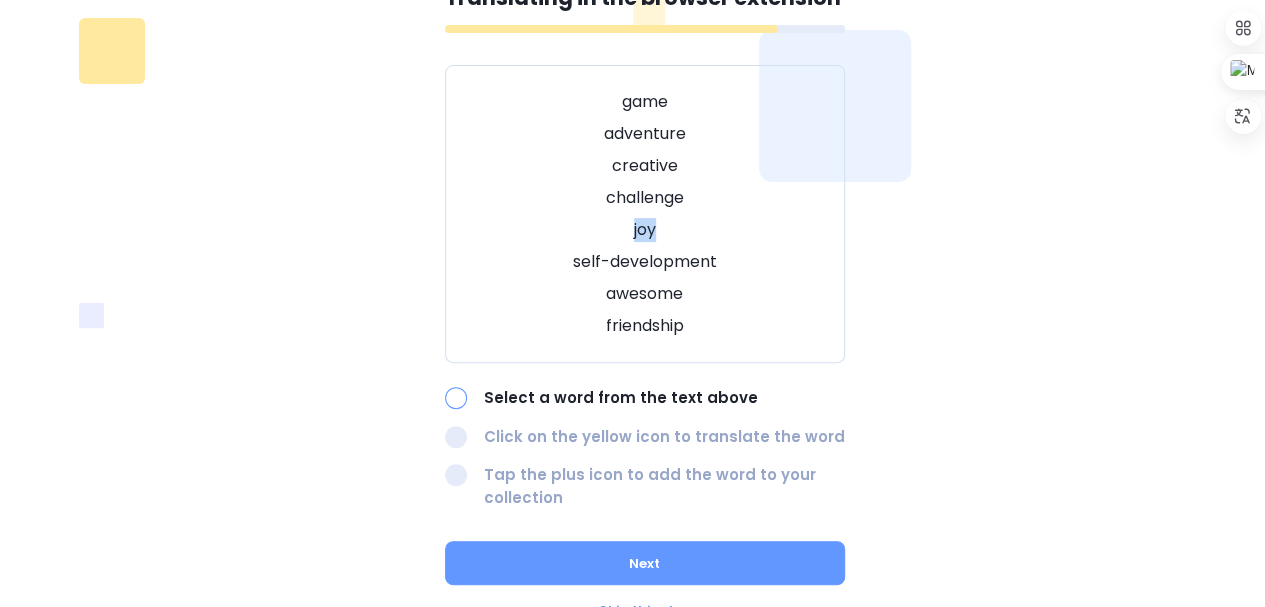 drag, startPoint x: 672, startPoint y: 222, endPoint x: 606, endPoint y: 229, distance: 66.37017 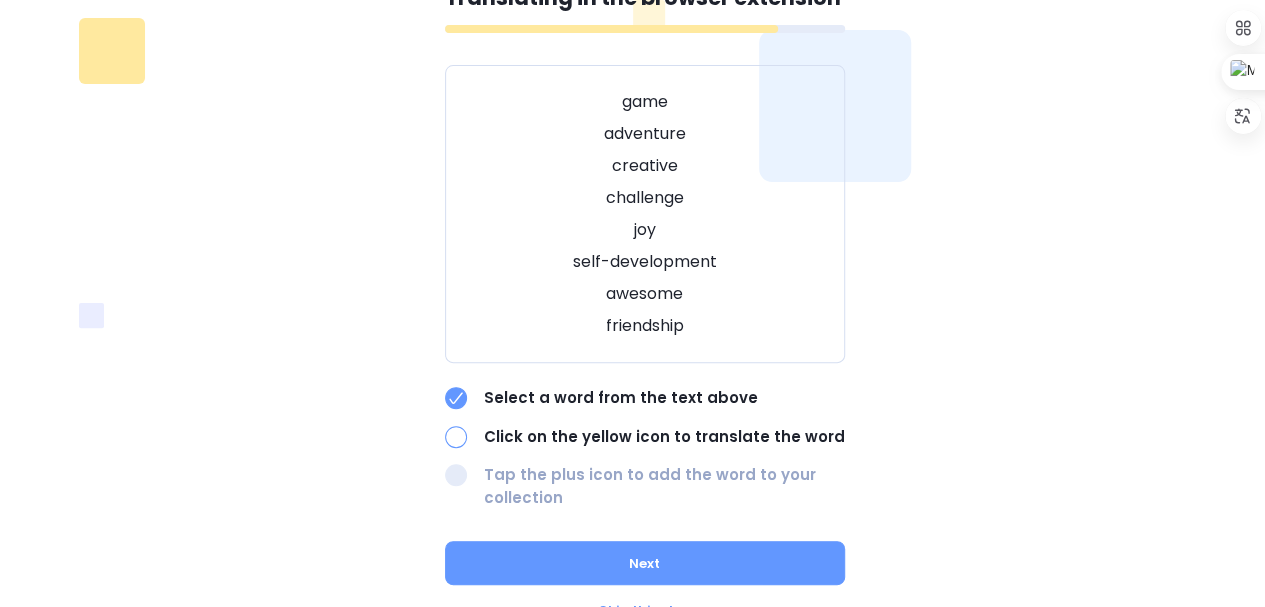 click on "game adventure creative challenge joy self-development awesome friendship" at bounding box center (645, 214) 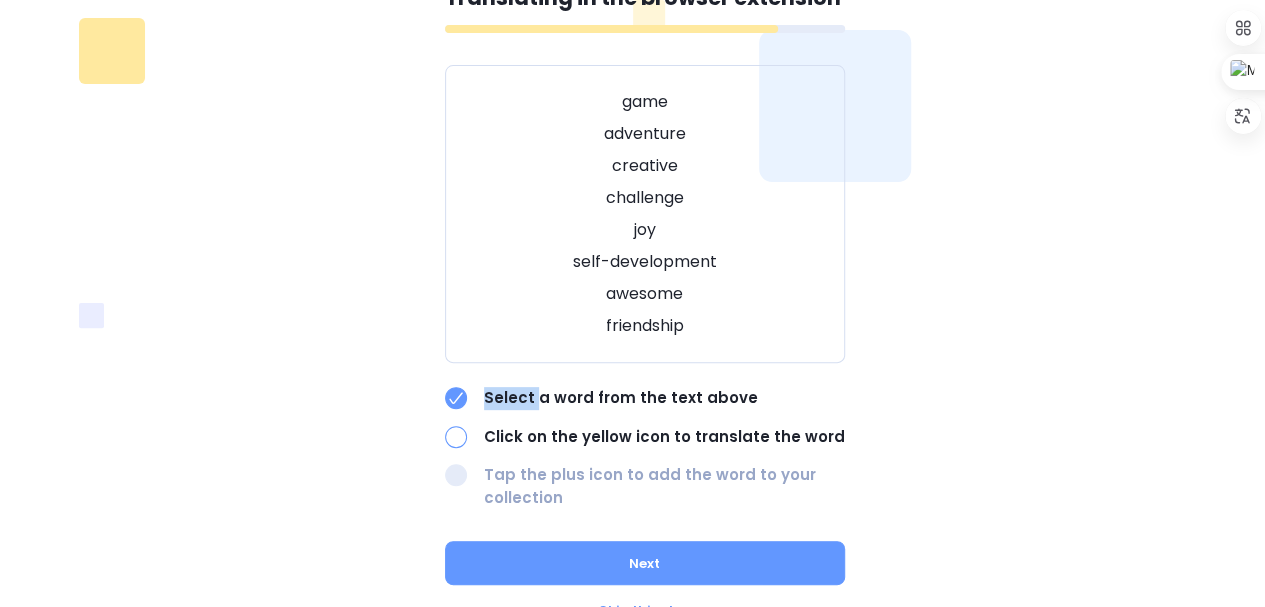click 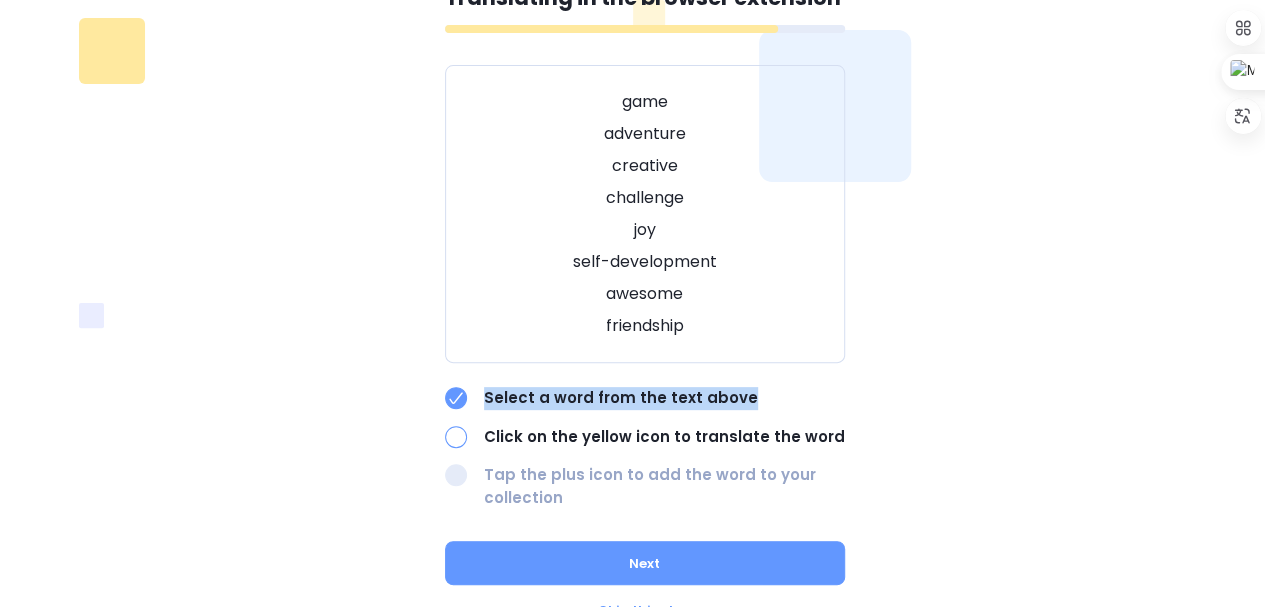 click 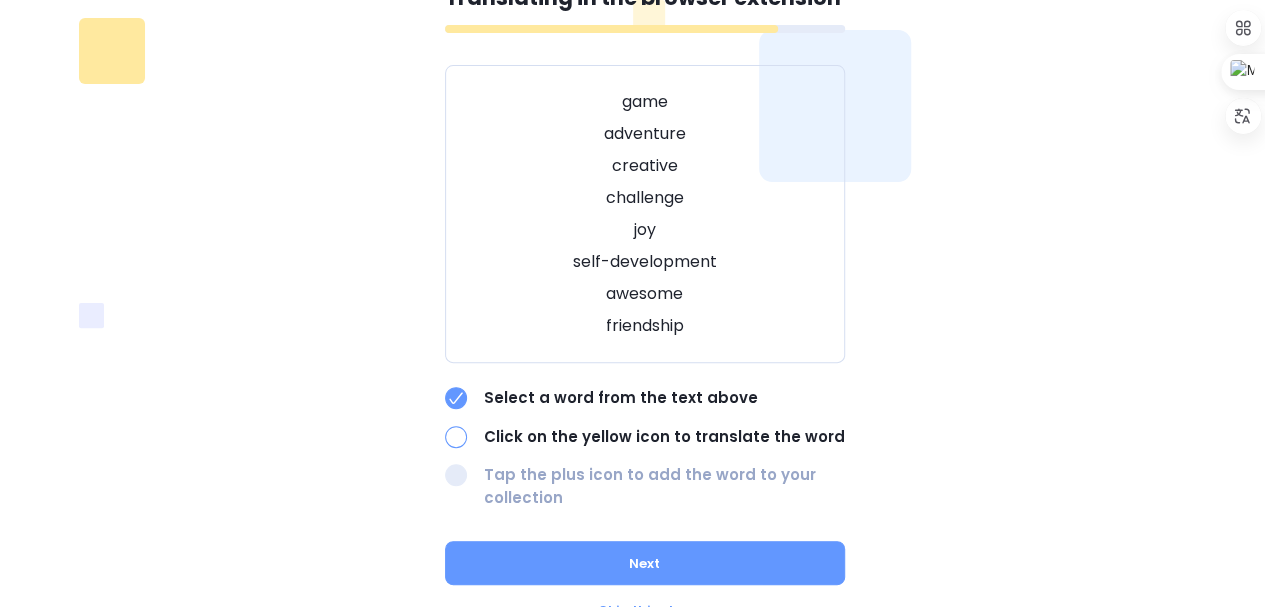 click 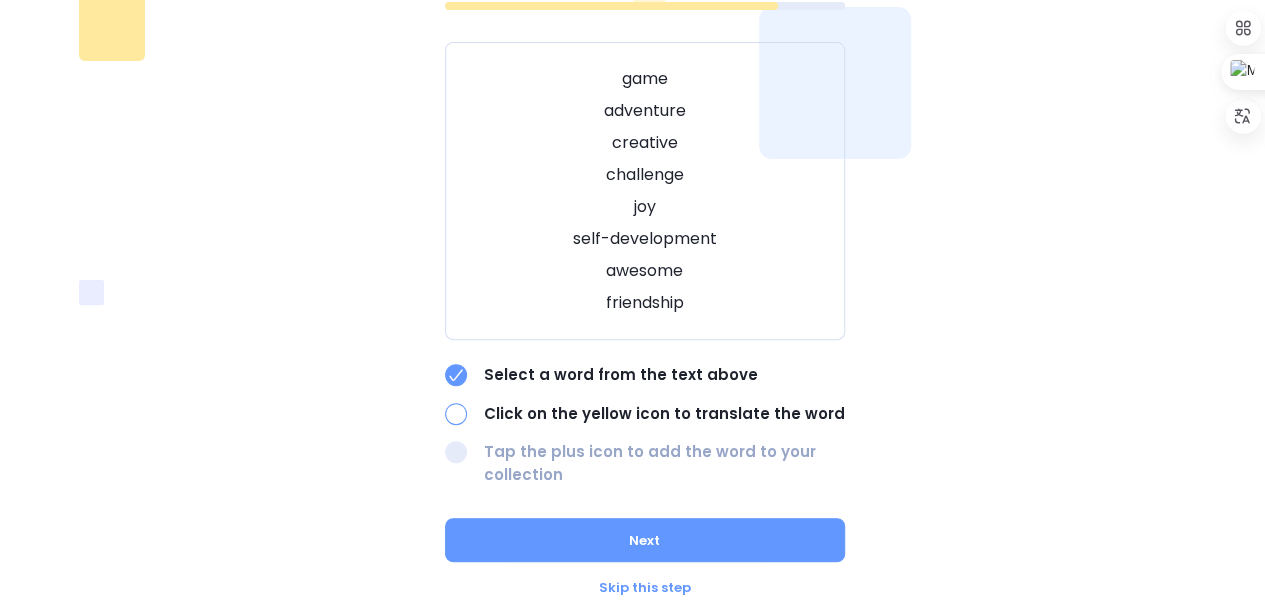 scroll, scrollTop: 182, scrollLeft: 0, axis: vertical 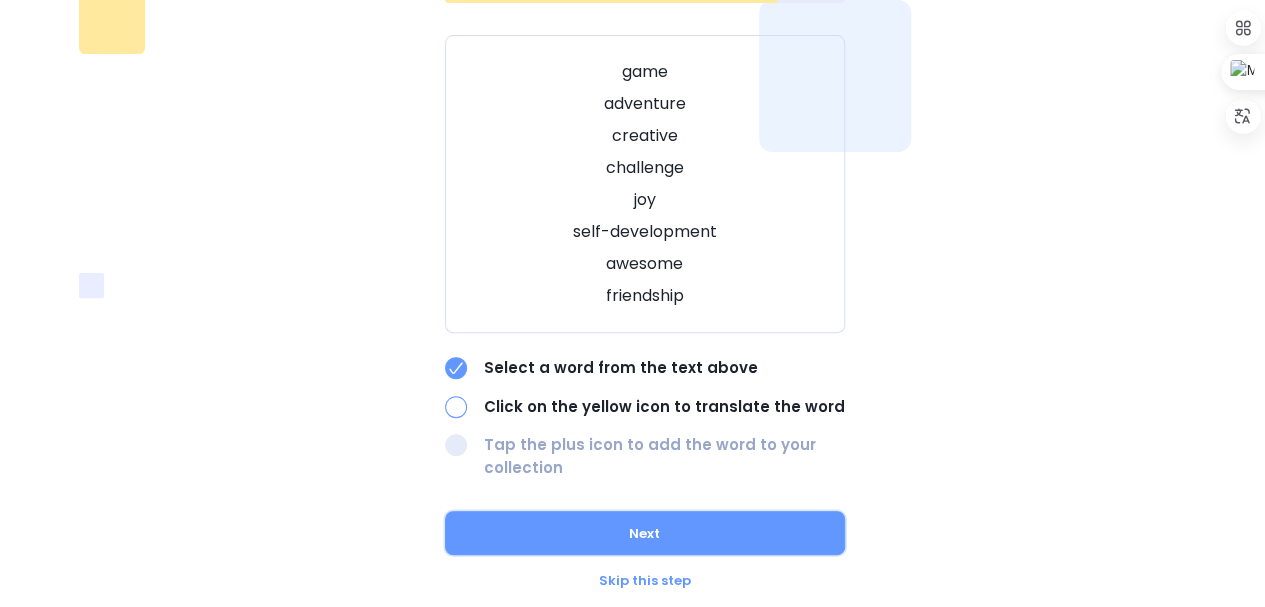 click on "Next" at bounding box center (645, 533) 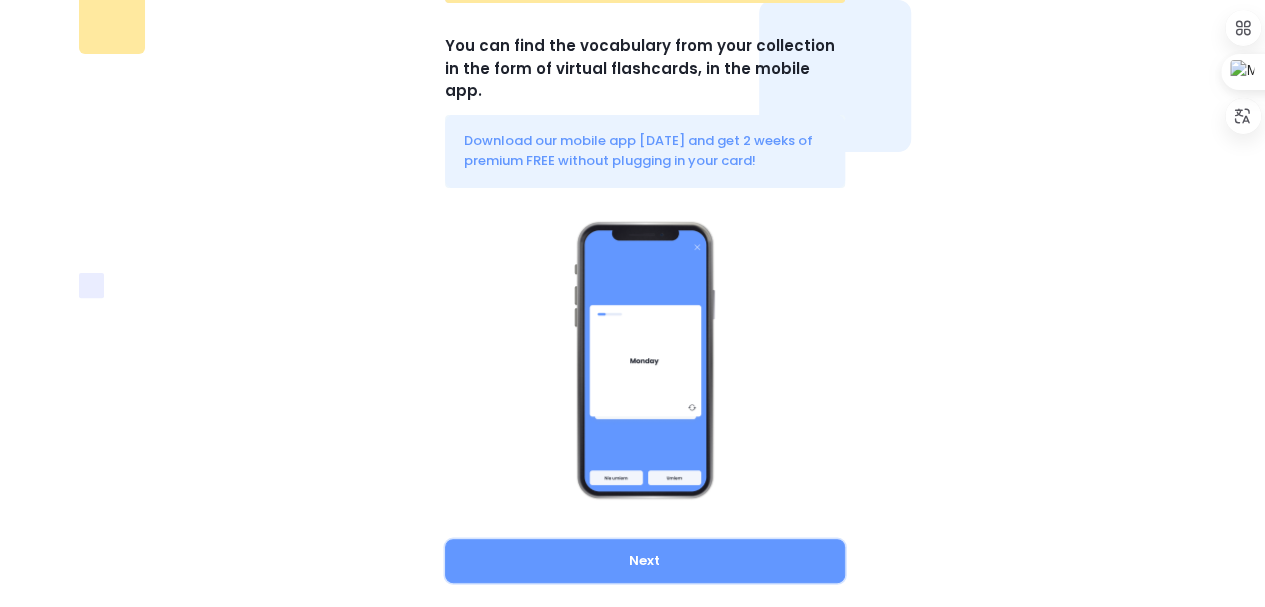 click on "Next" at bounding box center [645, 561] 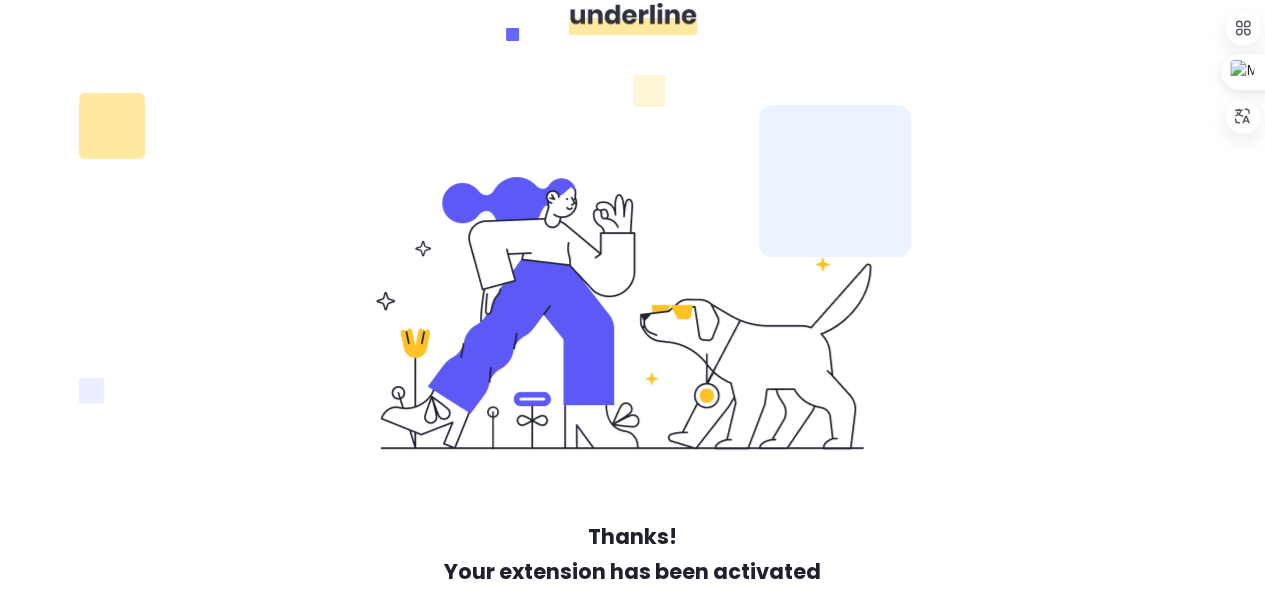 scroll, scrollTop: 181, scrollLeft: 0, axis: vertical 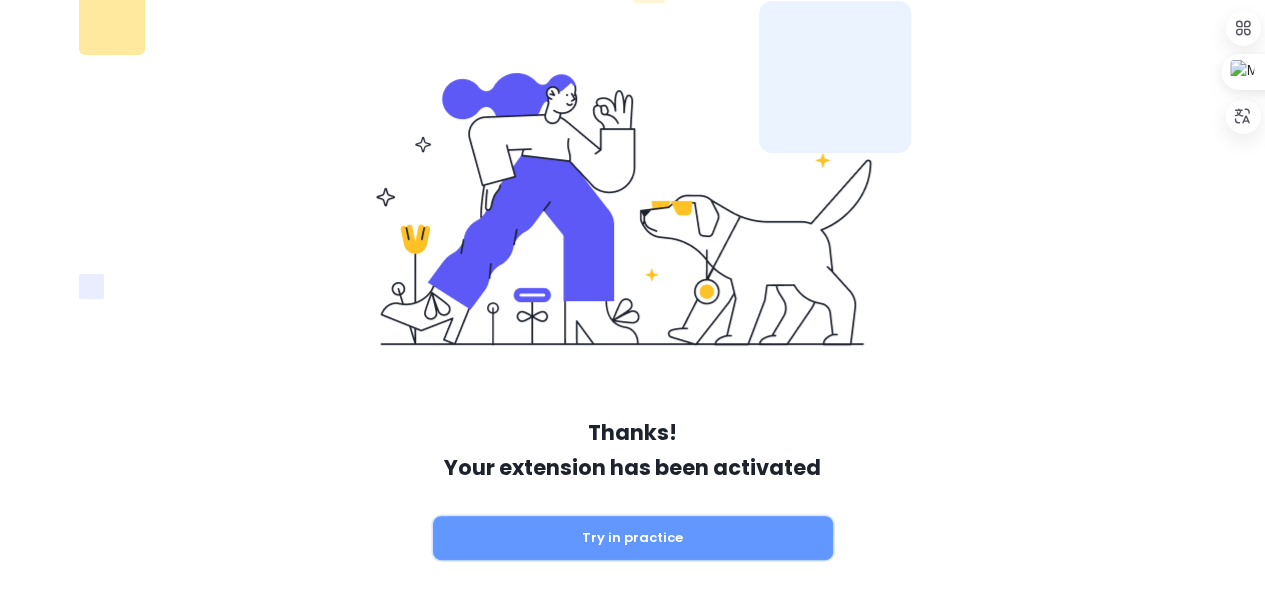 click on "Try in practice" at bounding box center [633, 538] 